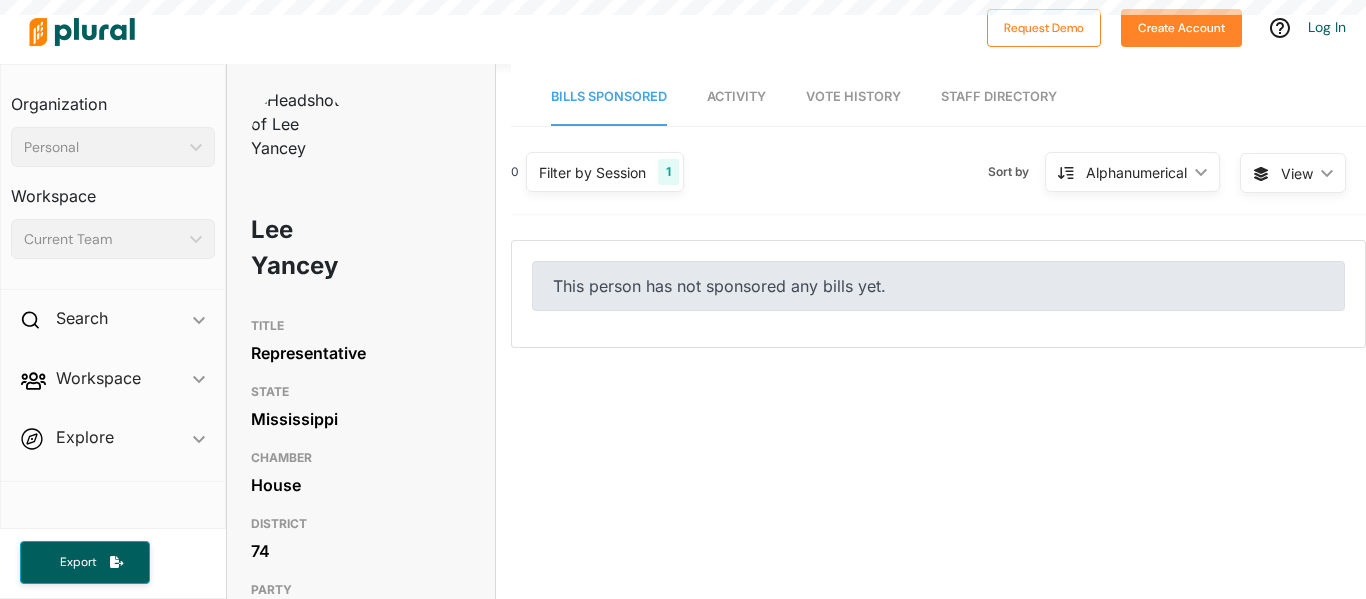 scroll, scrollTop: 0, scrollLeft: 0, axis: both 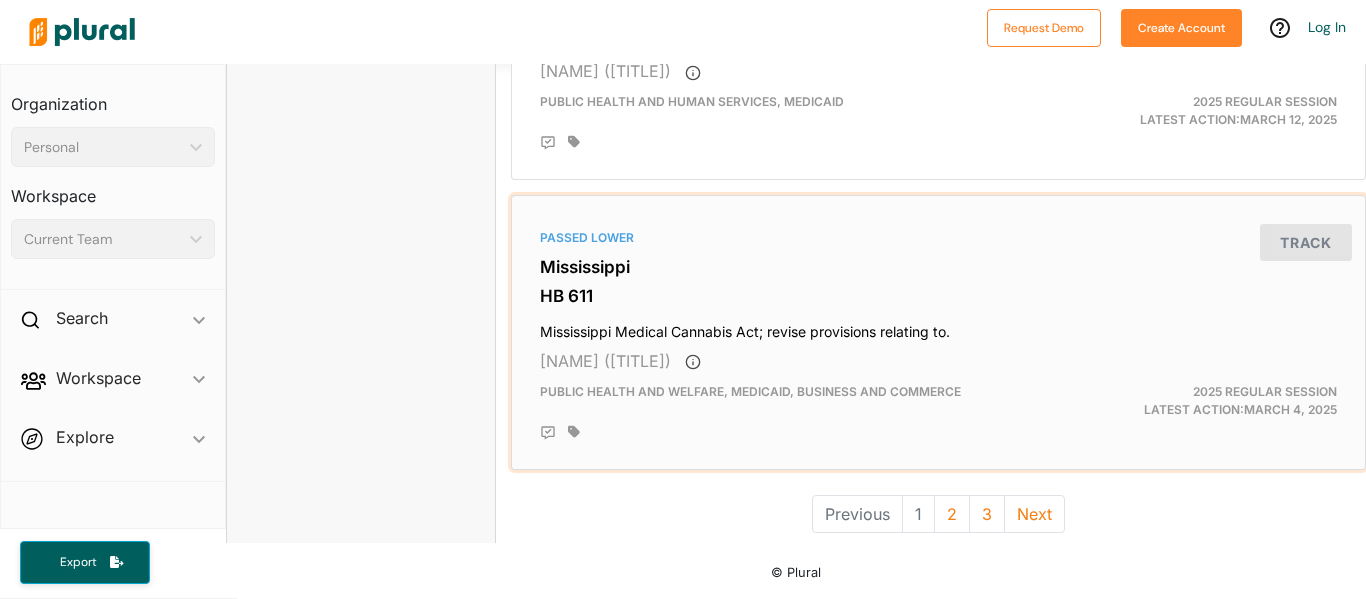 click on "Mississippi Medical Cannabis Act; revise provisions relating to." at bounding box center [938, 327] 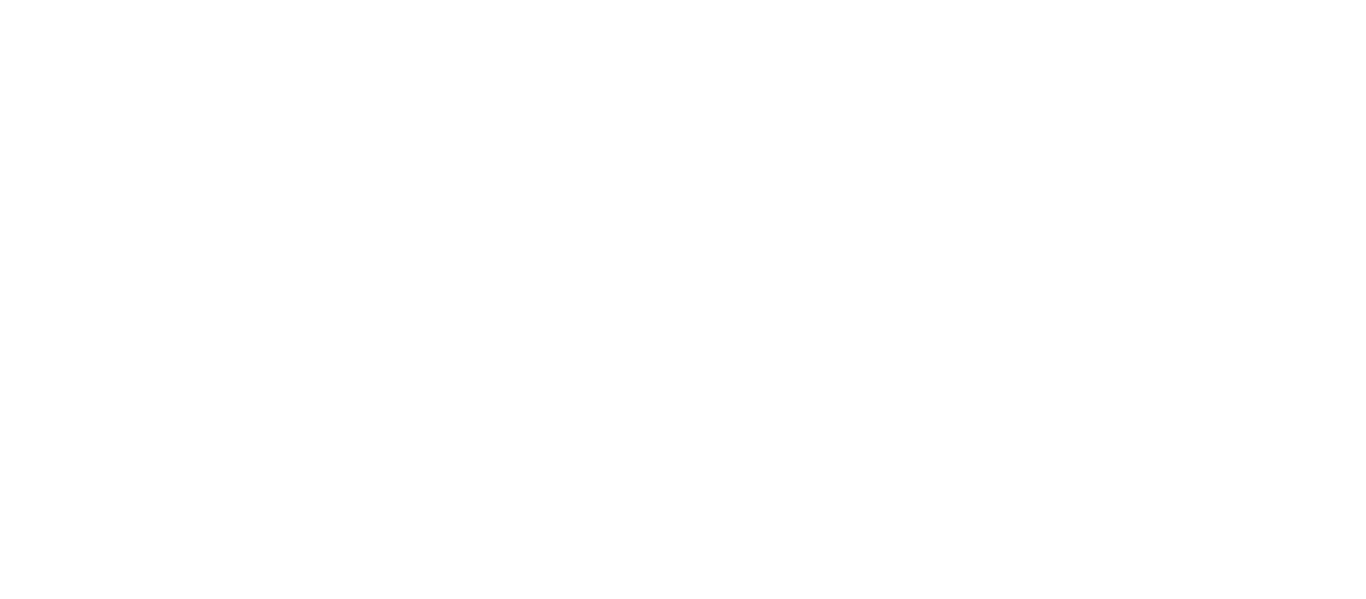 scroll, scrollTop: 0, scrollLeft: 0, axis: both 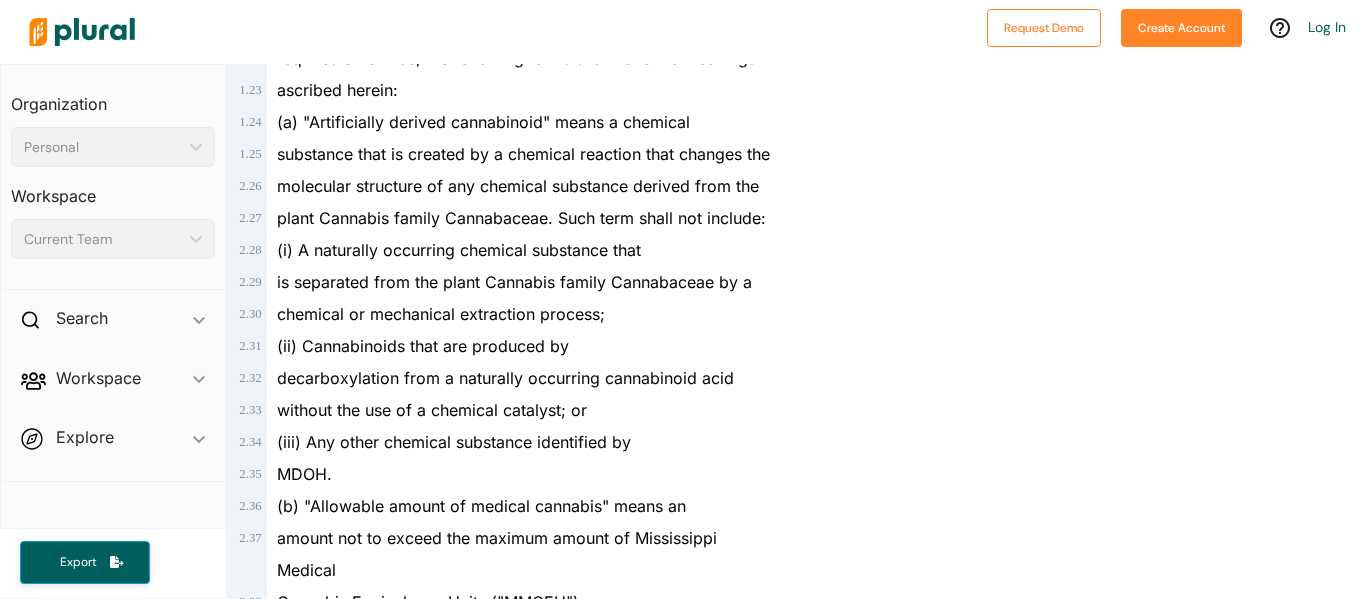 click on "MISSISSIPPI - 2025 REGULAR SESSION HB 611 Bill Details Bill Title Mississippi Medical Cannabis Act; revise provisions relating to. Plural AI Summary Committee Substitute ic_keyboard_arrow_down Current version As Introduced Committee Substitute Generate Version to Version Changes As Introduced ic_keyboard_arrow_down Current version As Introduced Committee Substitute to Committee Substitute ic_keyboard_arrow_down Current version As Introduced Committee Substitute Generate Source-Provided Bill Subjects Public Health and Welfare Medicaid Business and Commerce Primary Author Lee Yancey (R) Bill Status Passed Lower , ( Public Health and Welfare Medicaid Business and Commerce ) Latest Action 03/04/2025" at bounding box center [1081, 7399] 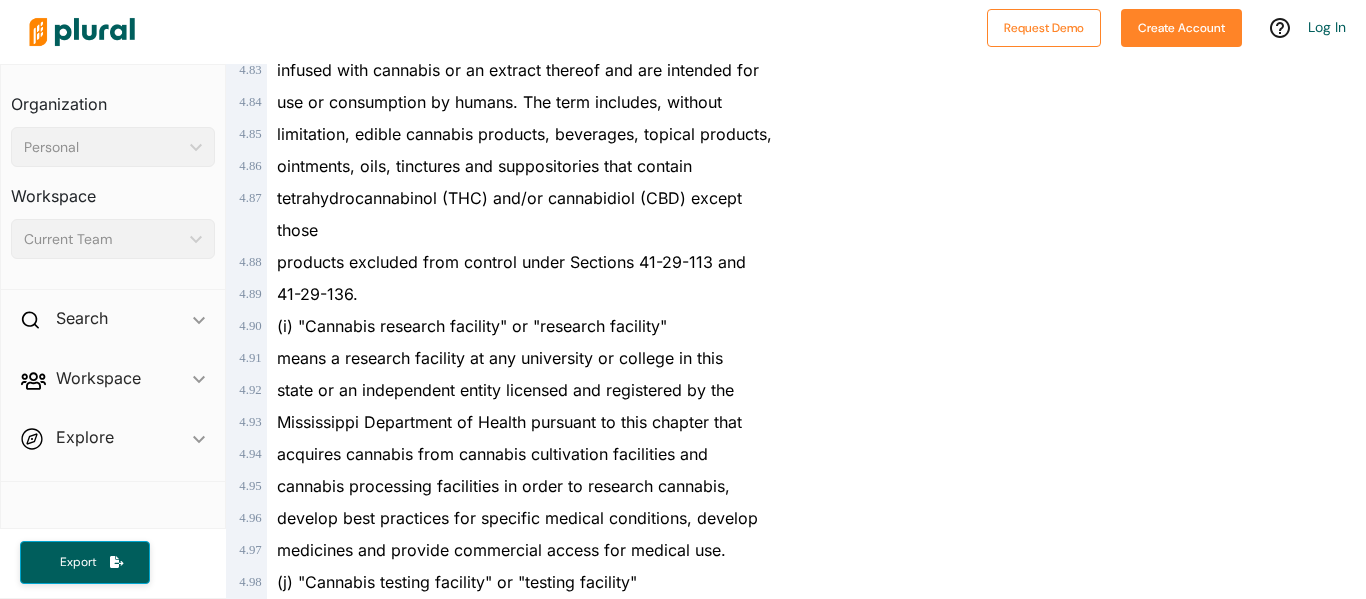 scroll, scrollTop: 3500, scrollLeft: 0, axis: vertical 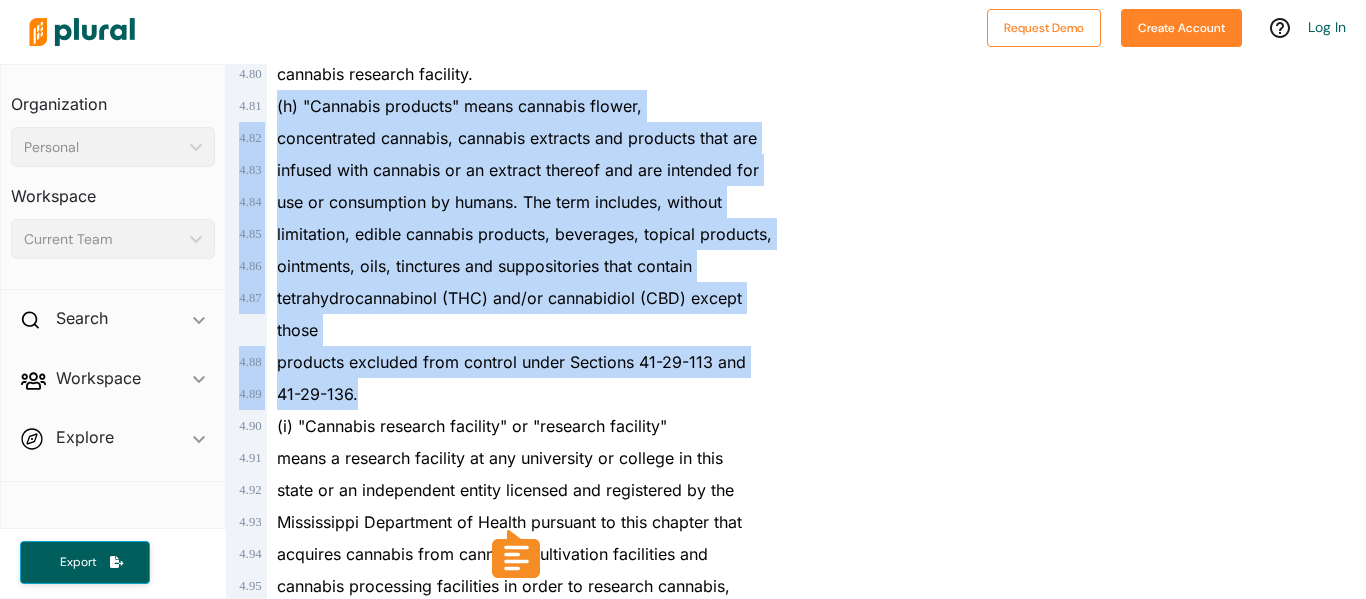 drag, startPoint x: 365, startPoint y: 501, endPoint x: 264, endPoint y: 175, distance: 341.28726 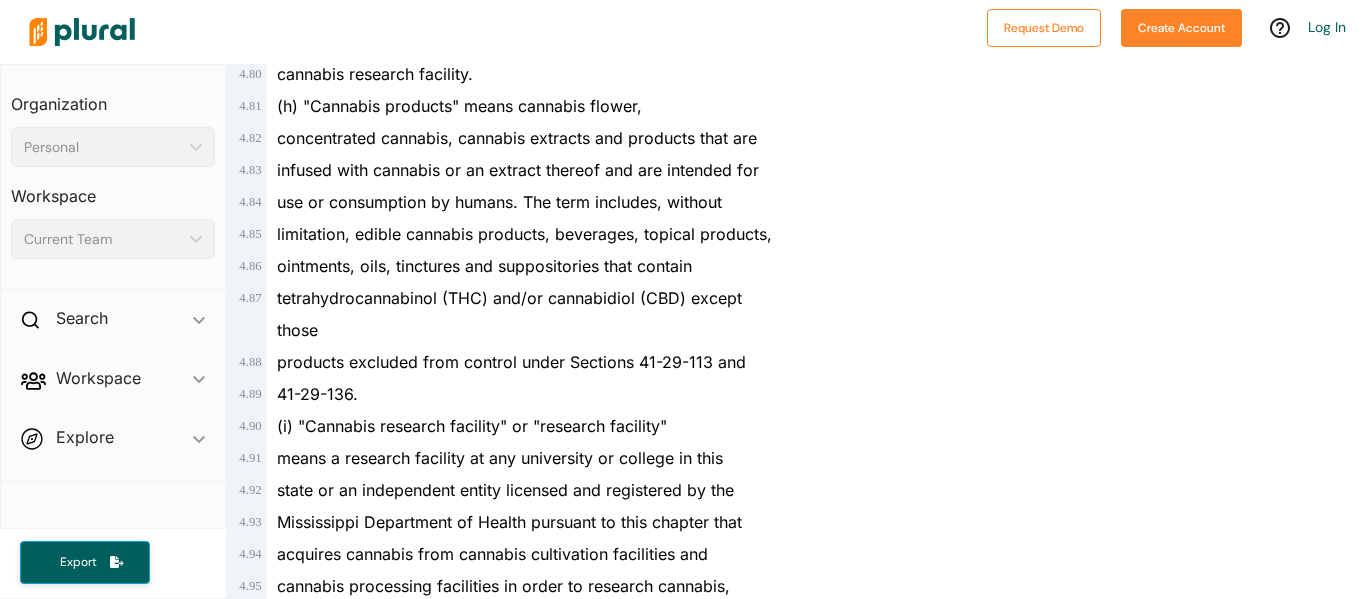 click on "MISSISSIPPI - 2025 REGULAR SESSION HB 611 Bill Details Bill Title Mississippi Medical Cannabis Act; revise provisions relating to. Plural AI Summary Committee Substitute ic_keyboard_arrow_down Current version As Introduced Committee Substitute Generate Version to Version Changes As Introduced ic_keyboard_arrow_down Current version As Introduced Committee Substitute to Committee Substitute ic_keyboard_arrow_down Current version As Introduced Committee Substitute Generate Source-Provided Bill Subjects Public Health and Welfare Medicaid Business and Commerce Primary Author Lee Yancey (R) Bill Status Passed Lower , ( Public Health and Welfare Medicaid Business and Commerce ) Latest Action 03/04/2025" at bounding box center [1081, 5399] 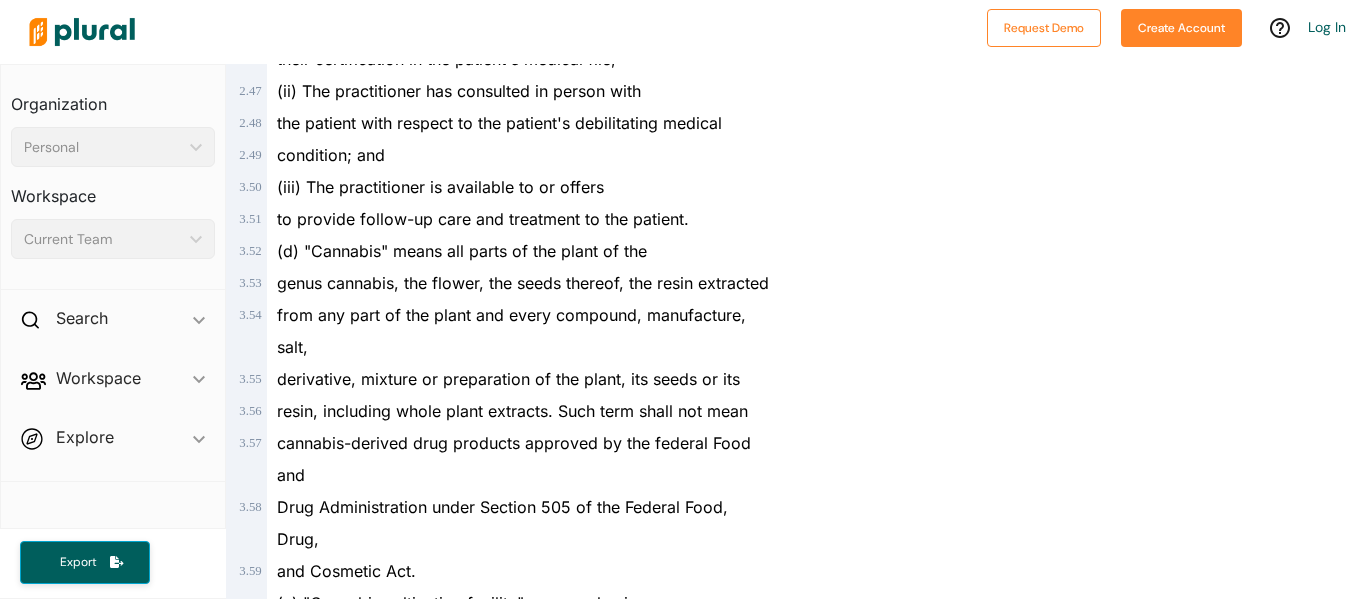 scroll, scrollTop: 2300, scrollLeft: 0, axis: vertical 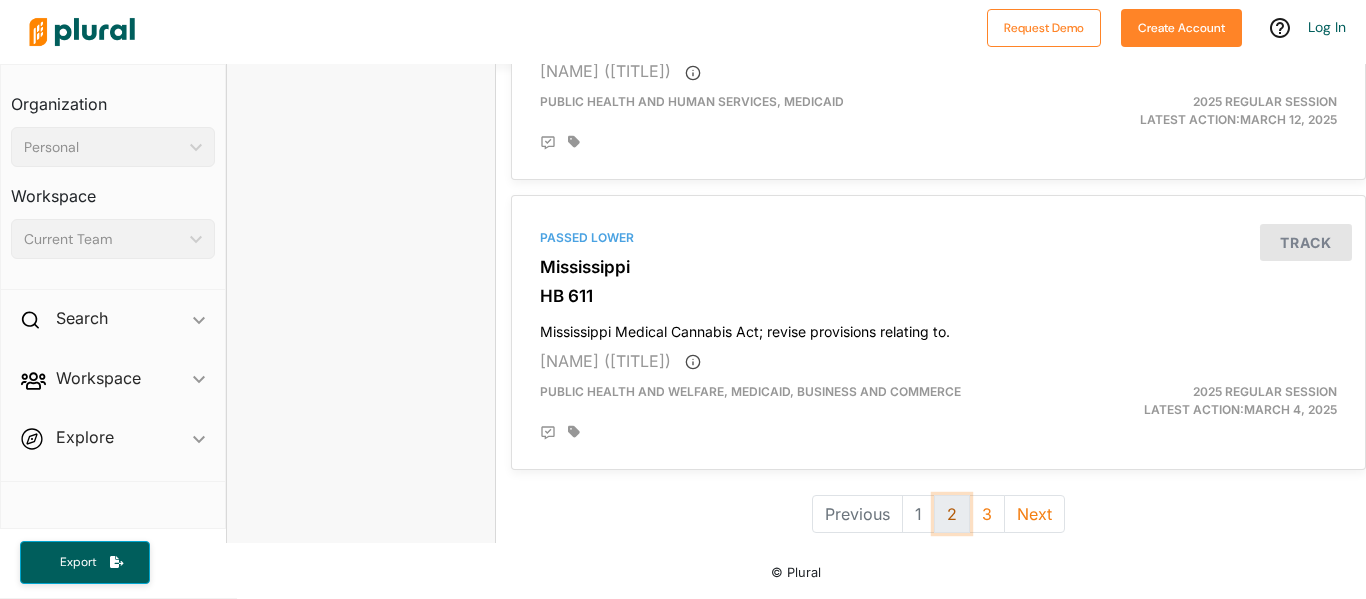 click on "2" at bounding box center [952, 514] 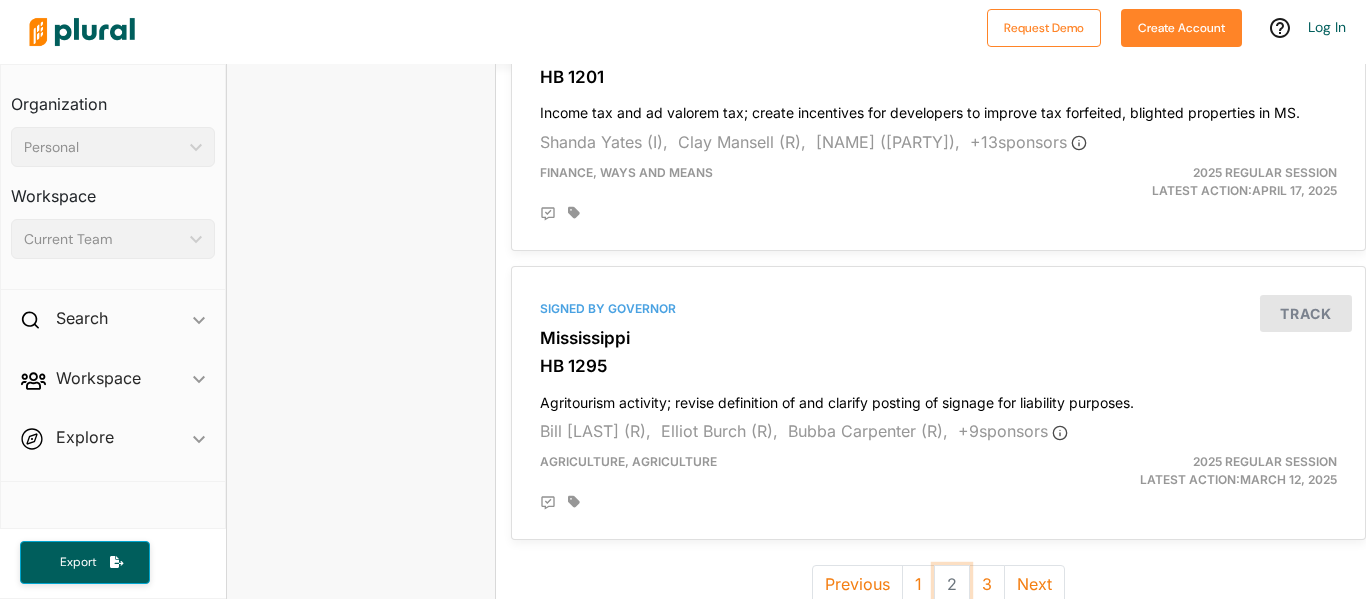 scroll, scrollTop: 5585, scrollLeft: 0, axis: vertical 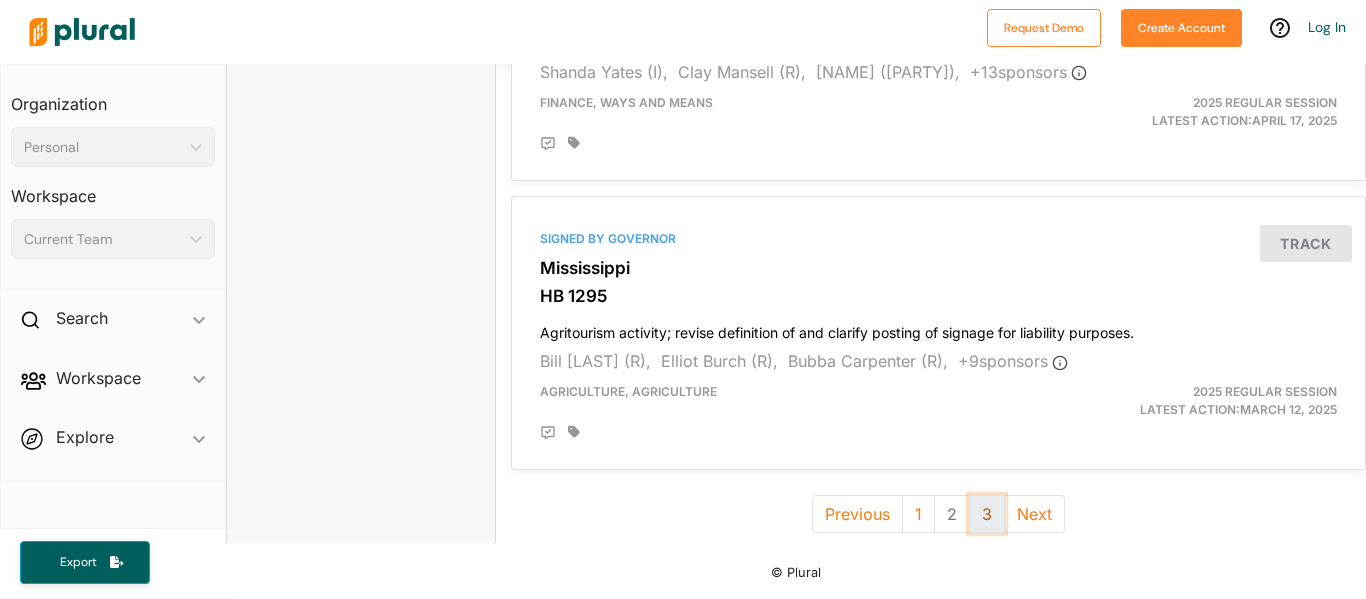 click on "3" at bounding box center (987, 514) 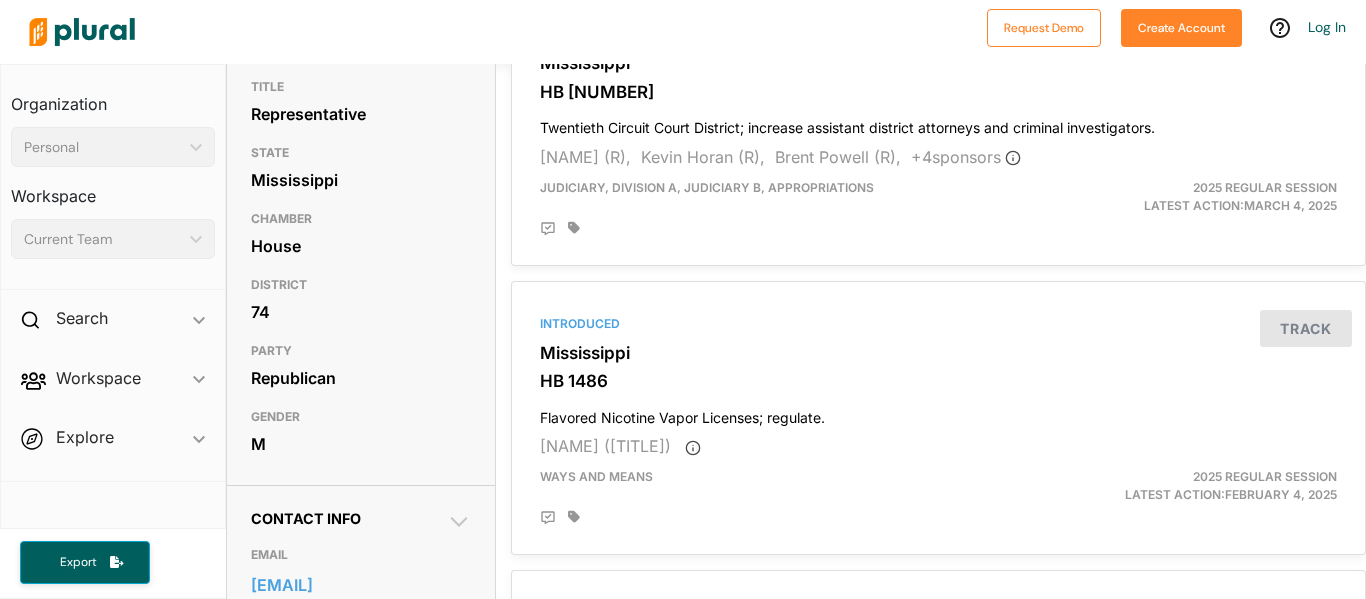 scroll, scrollTop: 300, scrollLeft: 0, axis: vertical 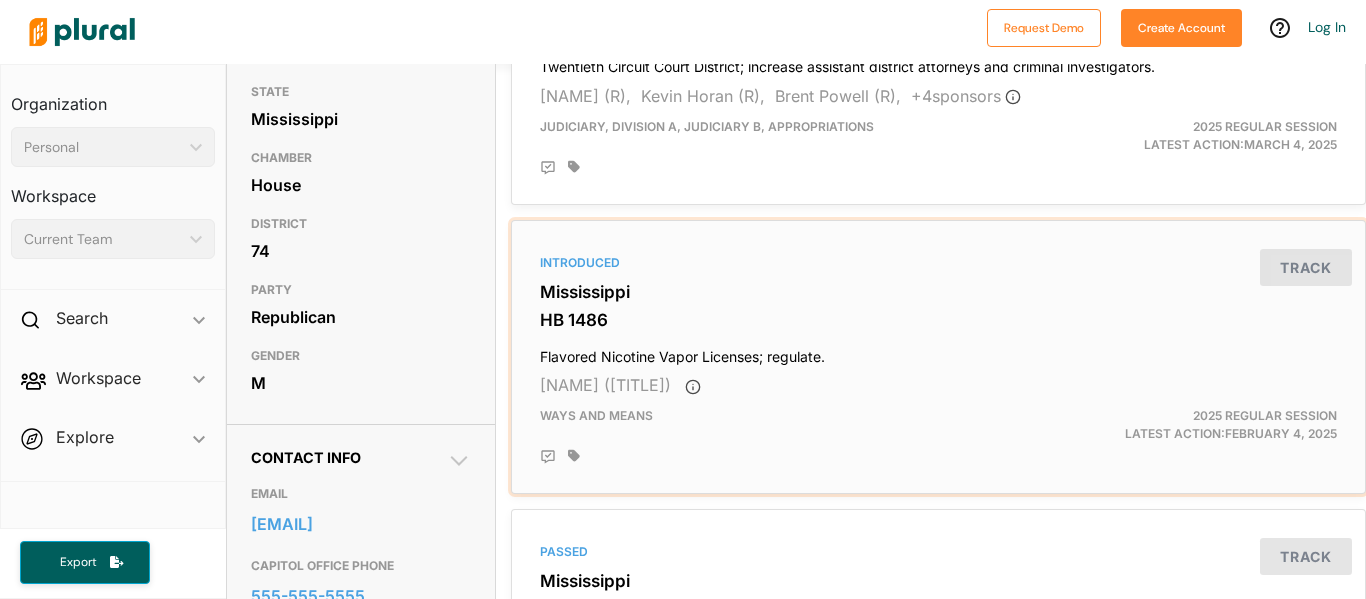 click on "Flavored Nicotine Vapor Licenses; regulate." at bounding box center [938, 352] 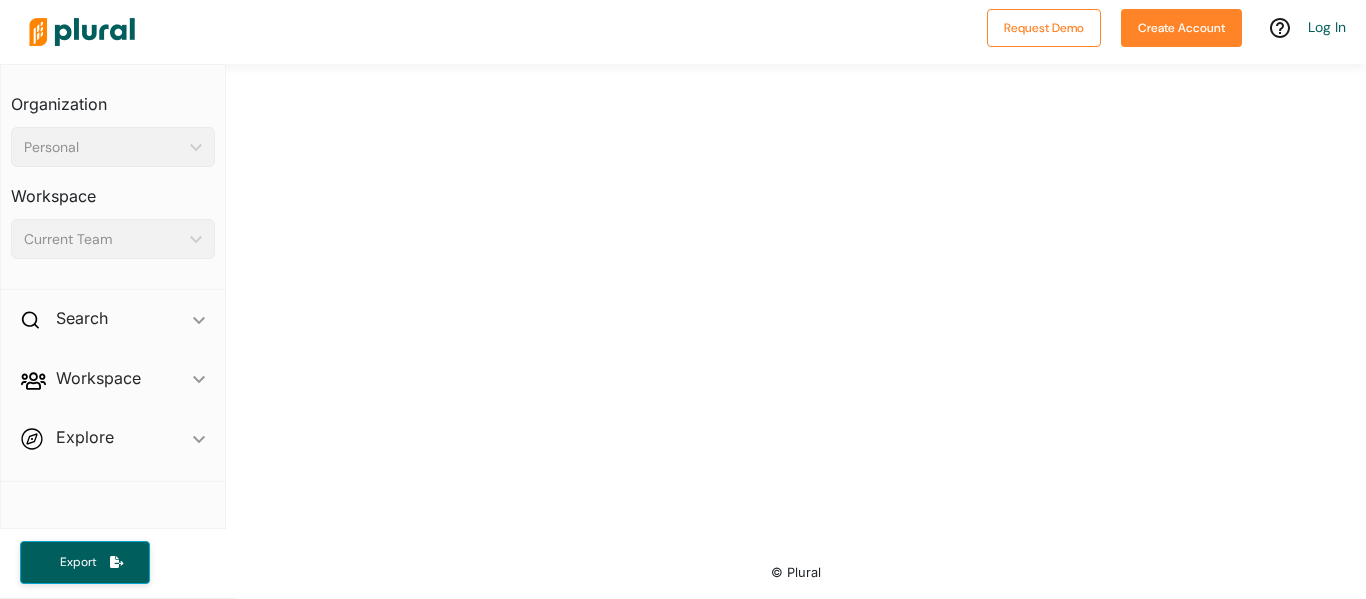 scroll, scrollTop: 0, scrollLeft: 0, axis: both 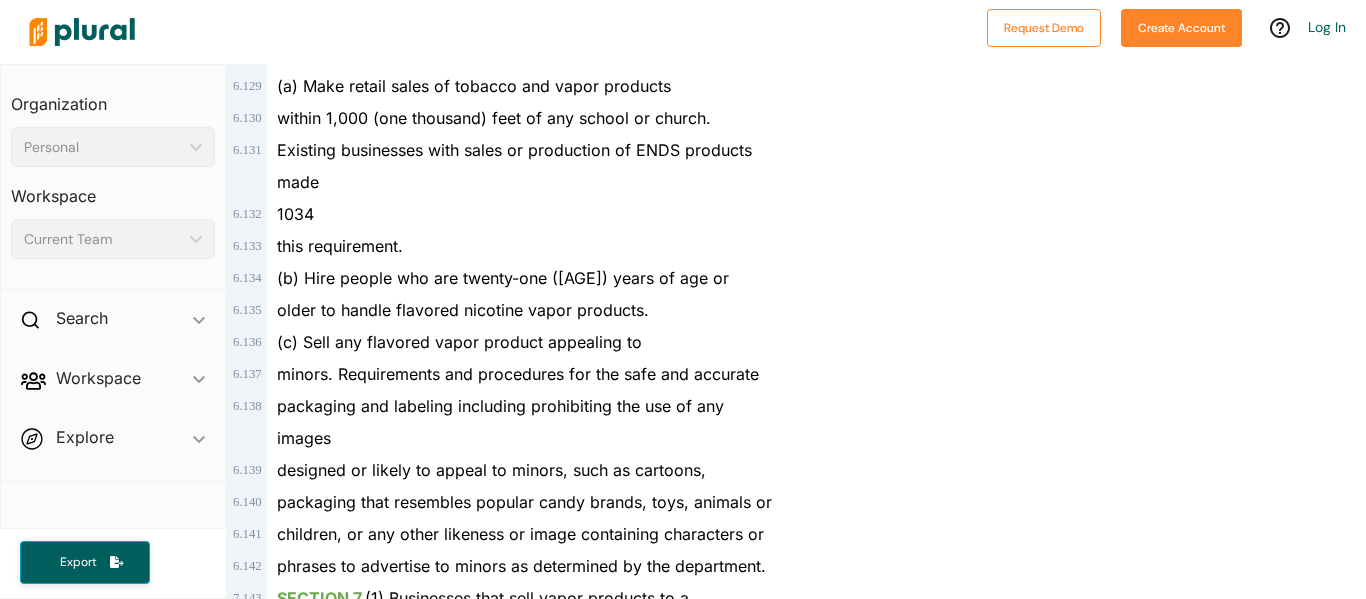 click on "MISSISSIPPI - 2025 REGULAR SESSION HB 1486 Bill Details Bill Title Flavored Nicotine Vapor Licenses; regulate. Plural AI Summary Current version ic_keyboard_arrow_down Current version Generate Source-Provided Bill Subjects Ways and Means Primary Author Lee Yancey (R) Bill Status Introduced , ( Ways and Means ) Latest Action 02/04/2025" at bounding box center [1081, 1091] 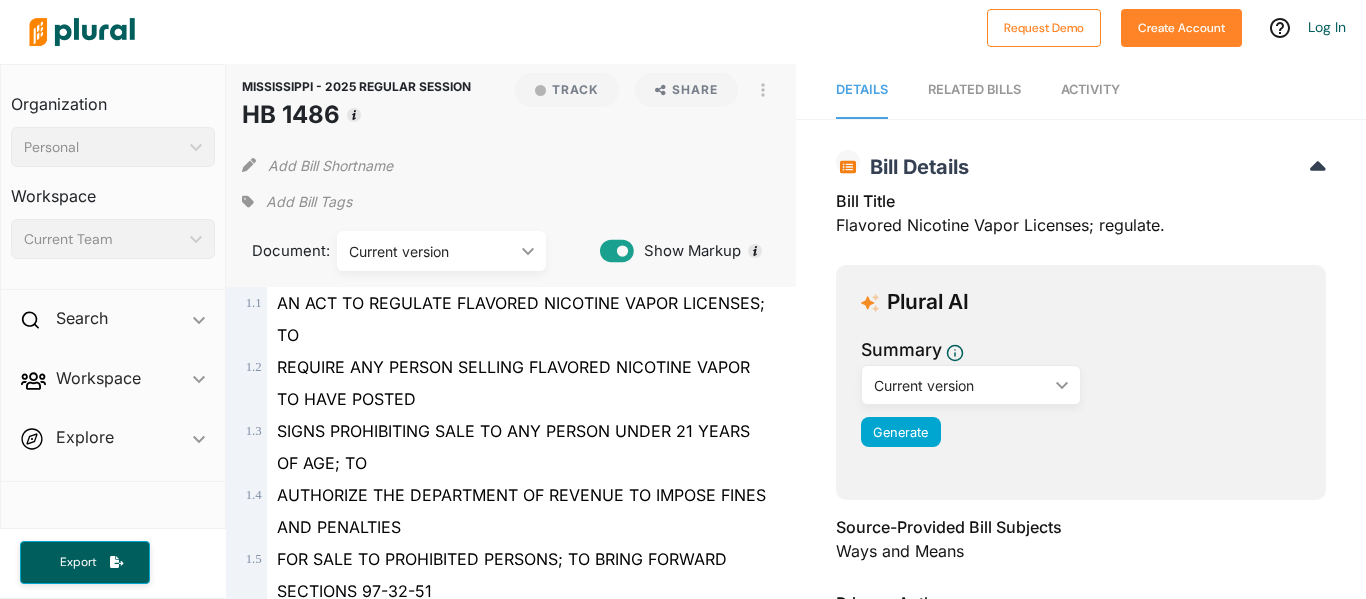scroll, scrollTop: 0, scrollLeft: 0, axis: both 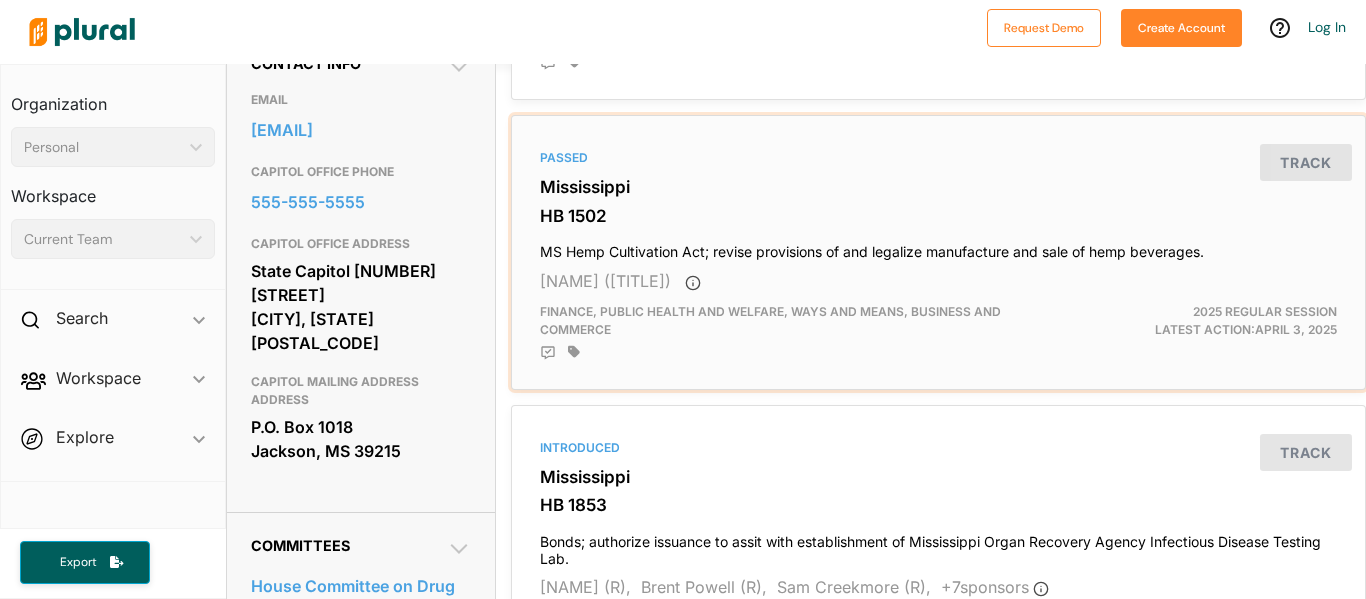 click on "Passed Mississippi HB 1502 MS Hemp Cultivation Act; revise provisions of and legalize manufacture and sale of hemp beverages. Lee Yancey (R) Finance, Public Health and Welfare, Ways and Means, Business and Commerce 2025 Regular Session Latest Action: April 3, 2025 Track" at bounding box center [938, 252] 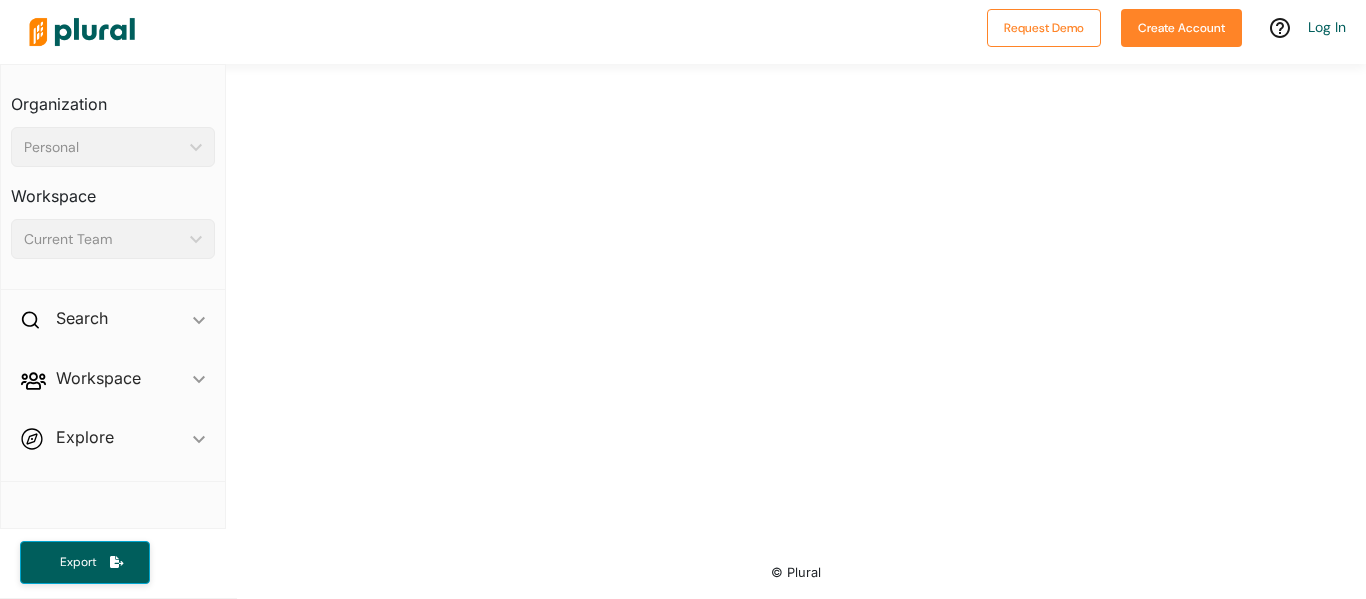 scroll, scrollTop: 0, scrollLeft: 0, axis: both 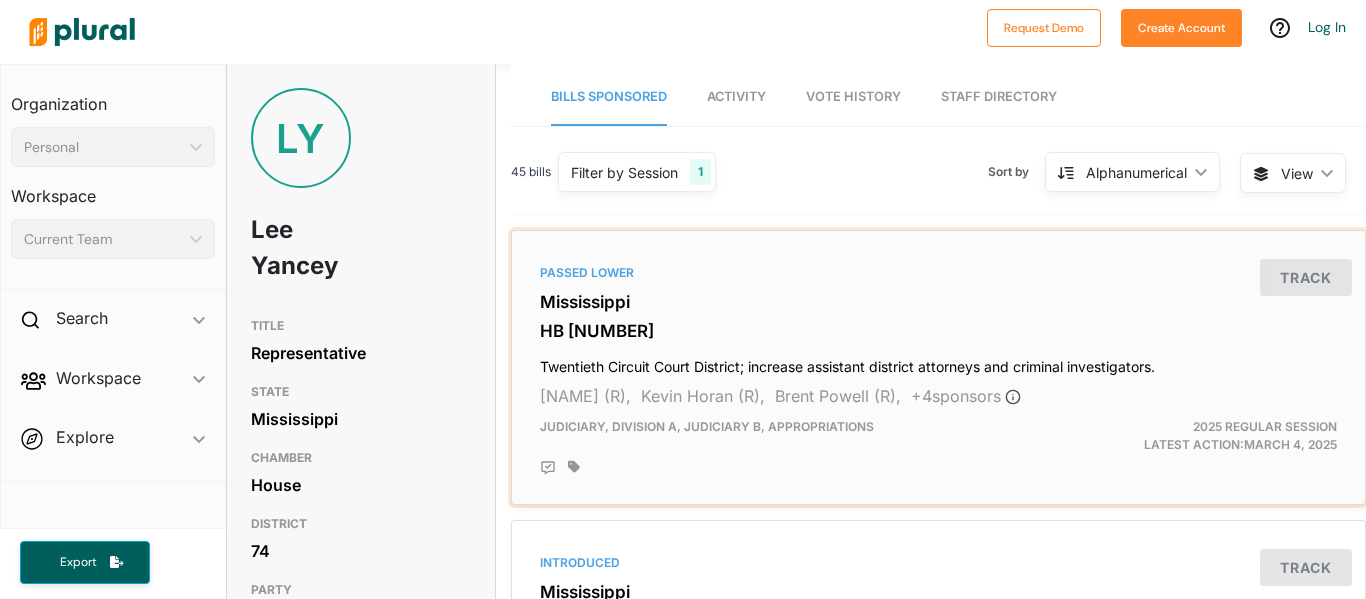 click on "Mississippi" at bounding box center (938, 302) 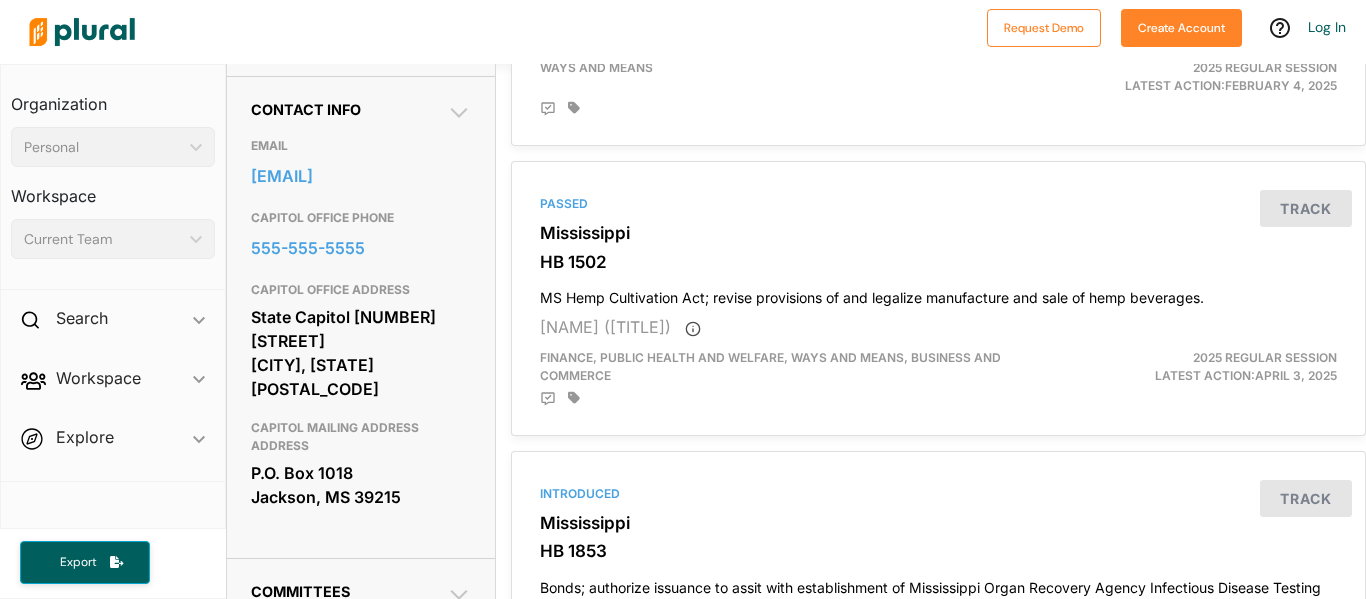 scroll, scrollTop: 700, scrollLeft: 0, axis: vertical 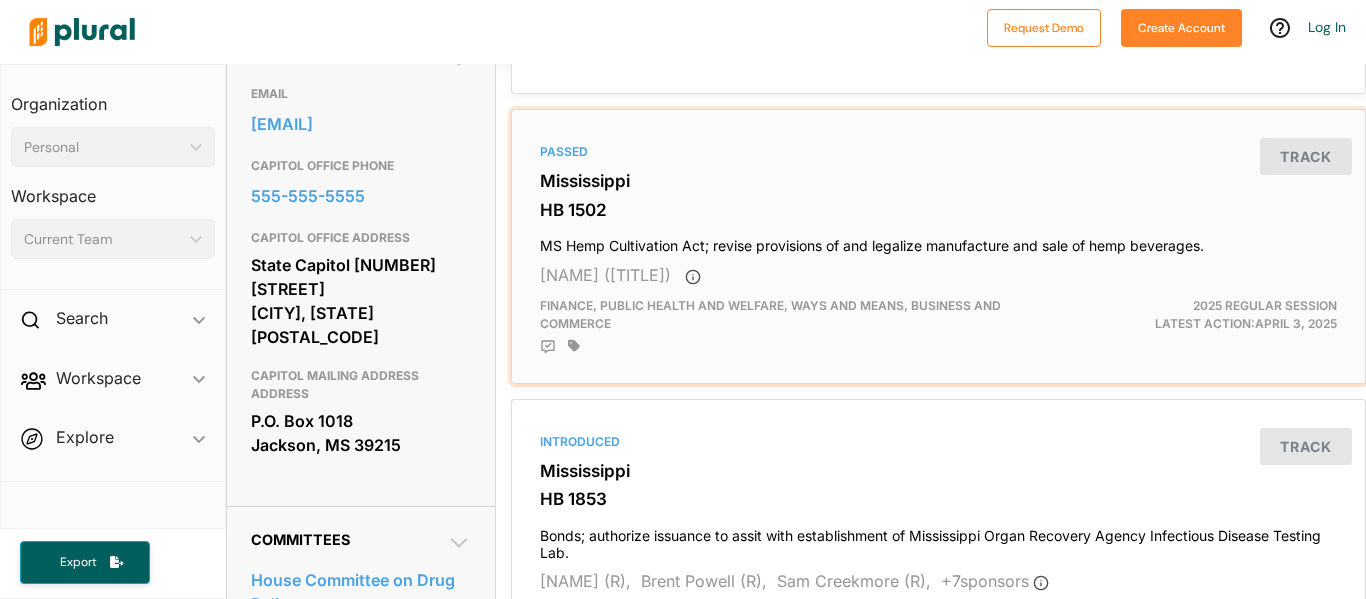 click on "Mississippi" at bounding box center [938, 181] 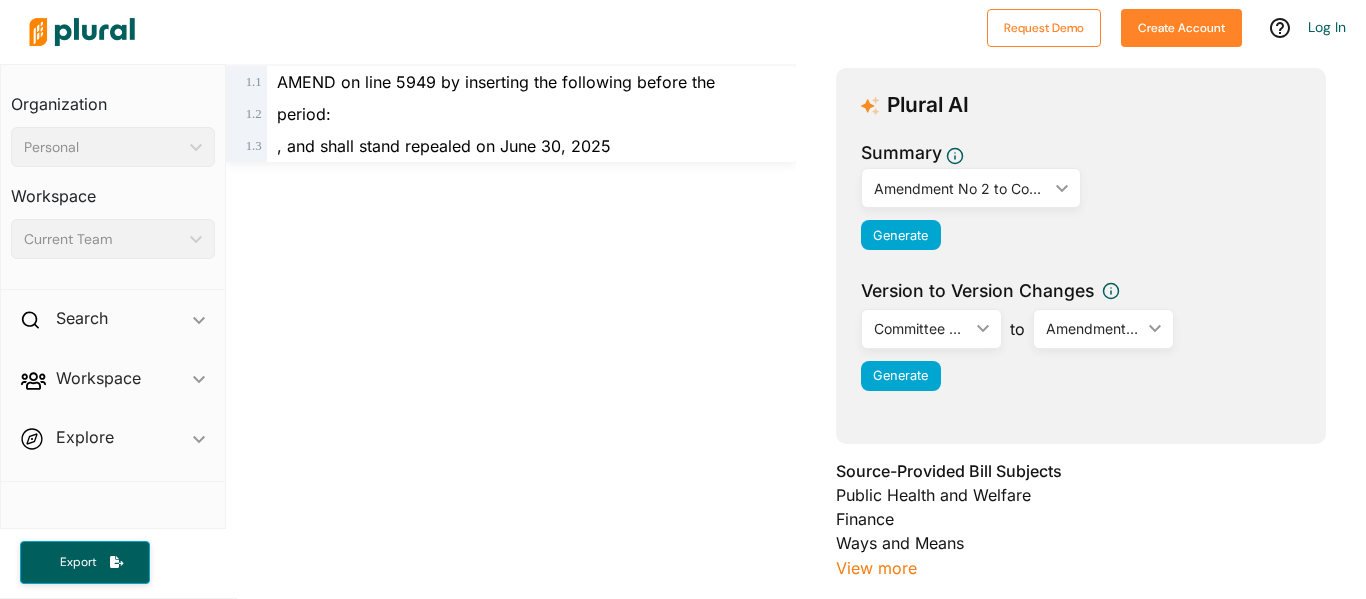 scroll, scrollTop: 105, scrollLeft: 0, axis: vertical 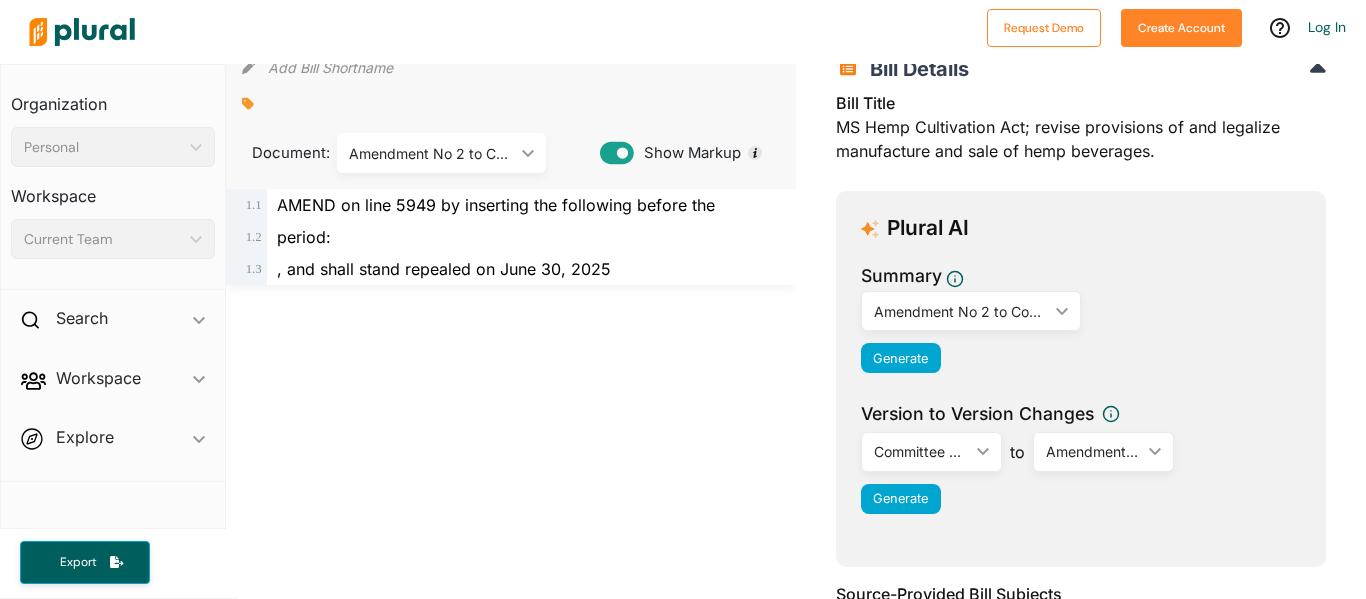click on "Amendment No [NUMBER] to Committee Amendment No [NUMBER] (Adopted) ({Vote}) ic_keyboard_arrow_down" at bounding box center [441, 153] 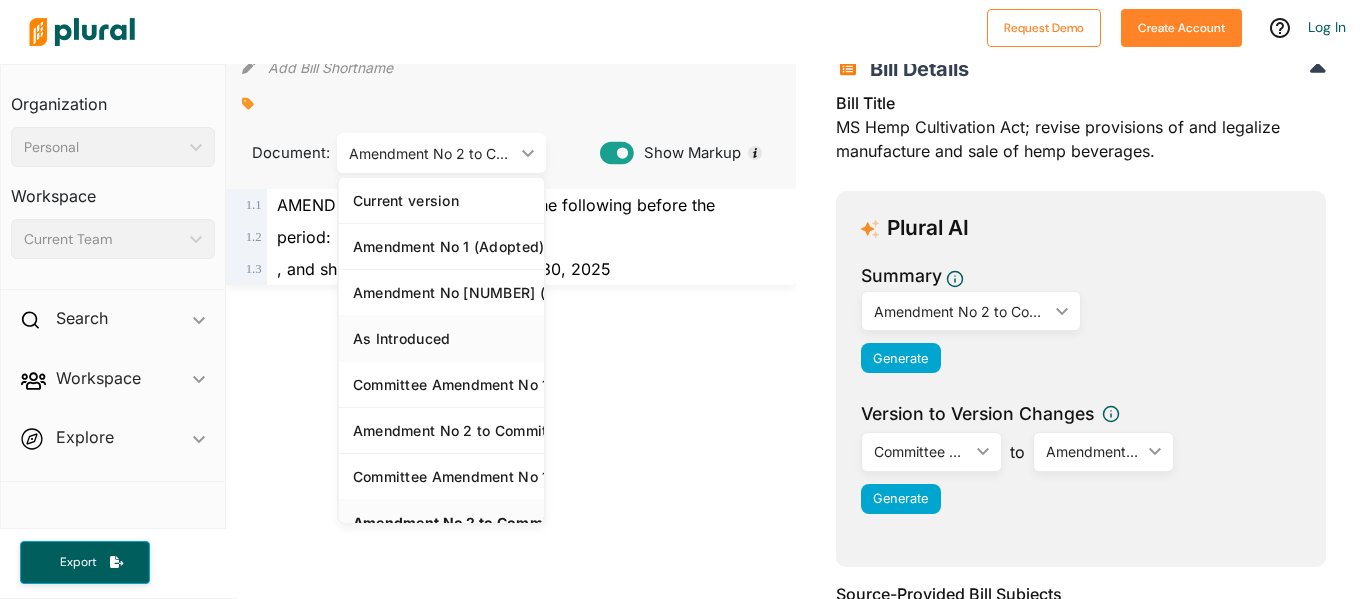 scroll, scrollTop: 37, scrollLeft: 0, axis: vertical 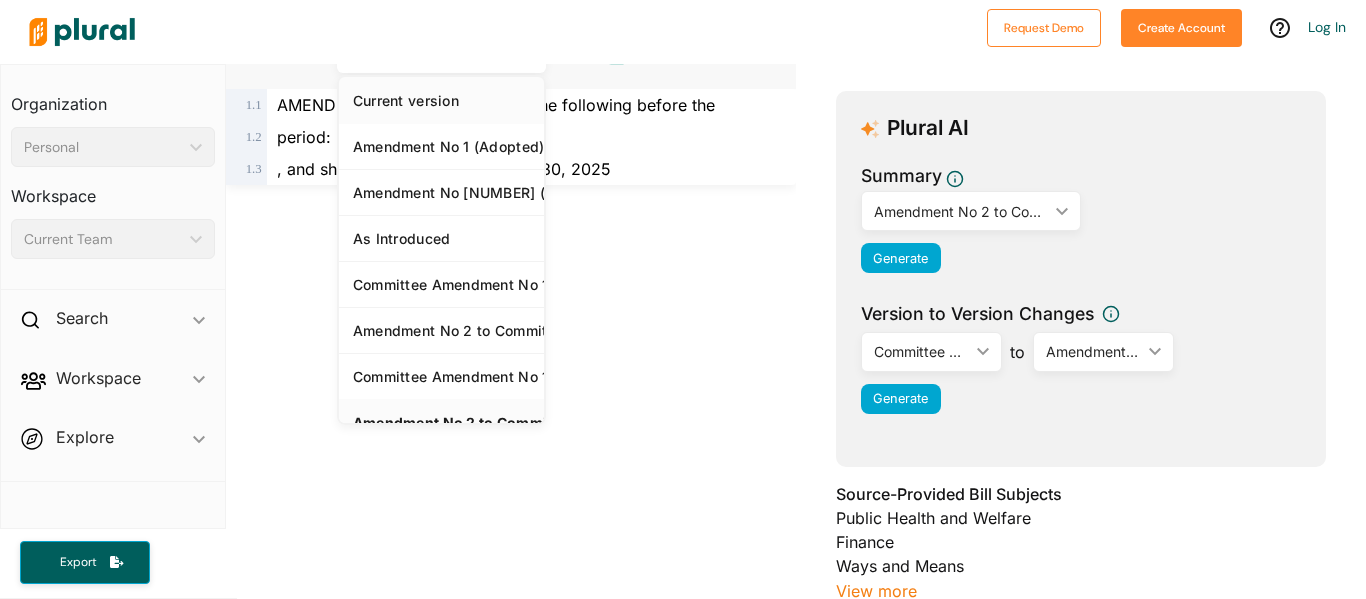 click on "Current version" at bounding box center (441, 100) 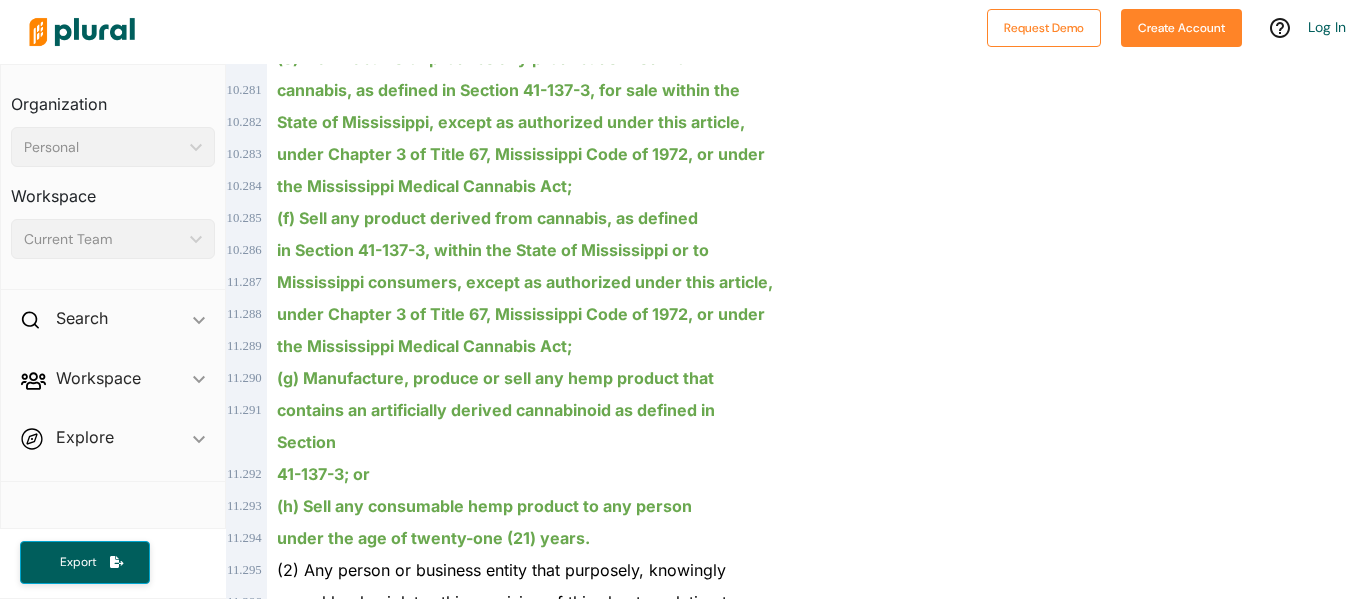 scroll, scrollTop: 12800, scrollLeft: 0, axis: vertical 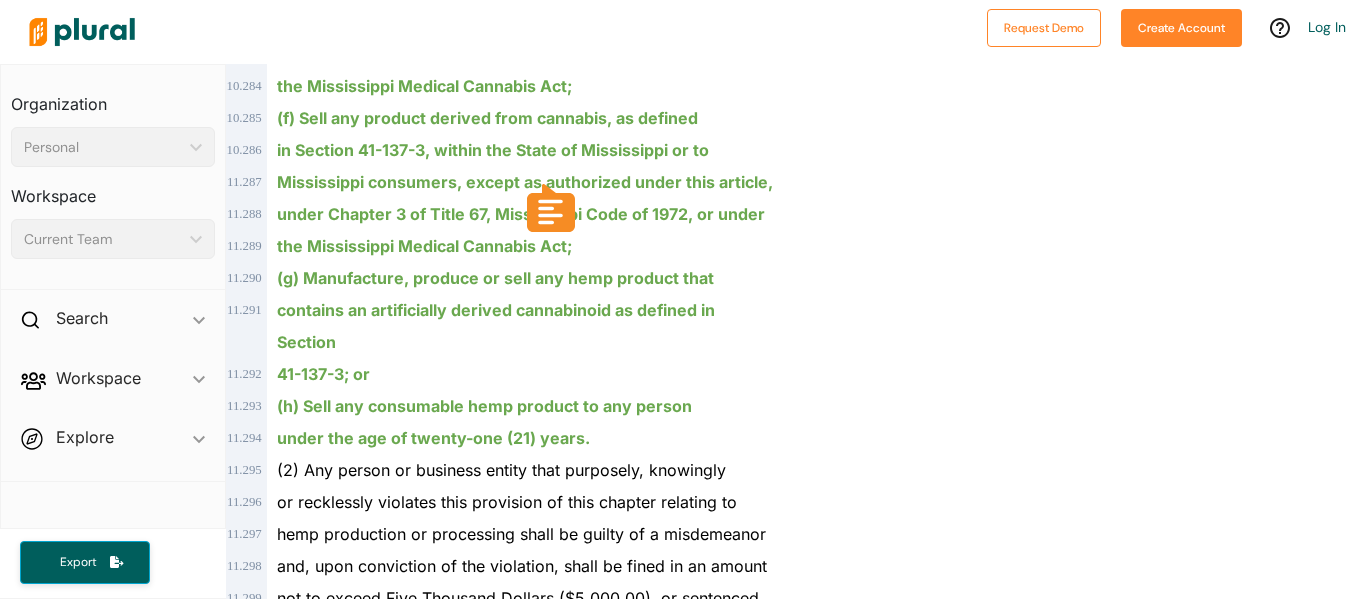drag, startPoint x: 461, startPoint y: 149, endPoint x: 590, endPoint y: 156, distance: 129.18979 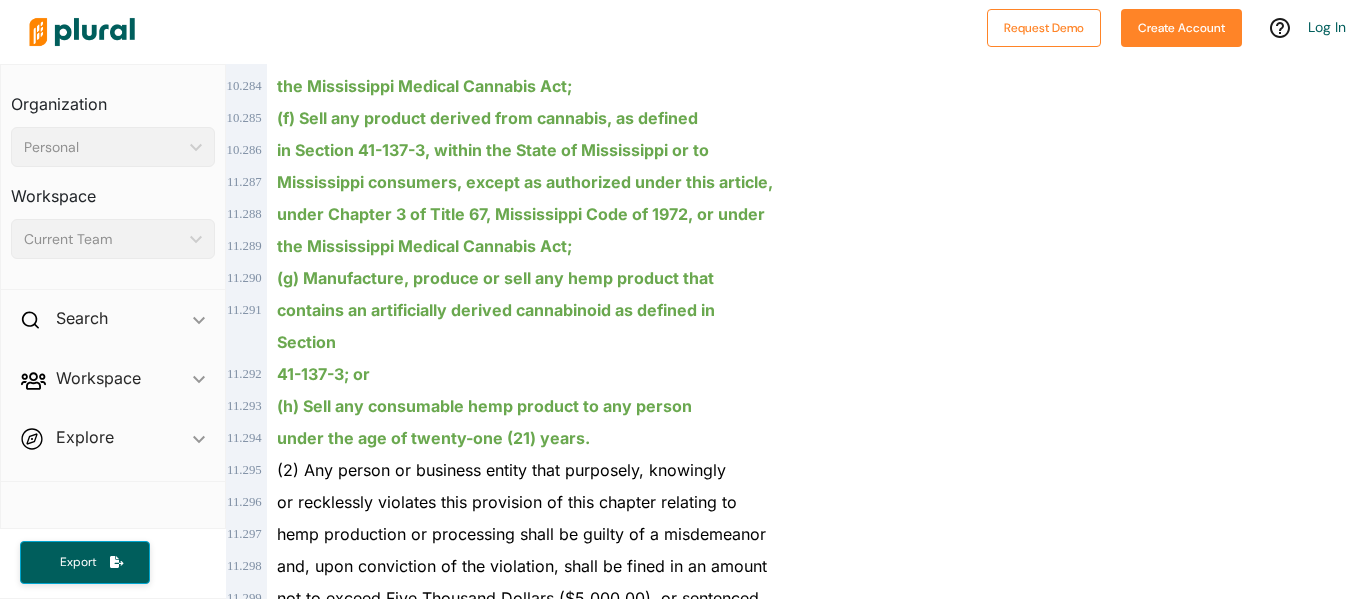 click on "Back to search Details RELATED BILLS Activity MISSISSIPPI - [YEAR] REGULAR SESSION HB [NUMBER] Bill Details Bill Title MS Hemp Cultivation Act; revise provisions of and legalize manufacture and sale of hemp beverages. Plural AI Summary Amendment No 2 to Committee Amendment No 1 (Adopted) ({Vote}) ic_keyboard_arrow_down Current version Amendment No 1 (Adopted) Amendment No 1 (Adopted) (Voice Vote) As Introduced Committee Amendment No 1 (Adopted) Amendment No 2 to Committee Amendment No 1 (Adopted) Committee Amendment No 1 (Adopted) (Voice Vote) Amendment No 2 to Committee Amendment No 1 (Adopted) ({Vote}) Generate Version to Version Changes Committee Amendment No 1 (Adopted) (Voice Vote) ic_keyboard_arrow_down Current version Amendment No 1 (Adopted) Amendment No 1 (Adopted) (Voice Vote) As Introduced Committee Amendment No 1 (Adopted) Amendment No 2 to Committee Amendment No 1 (Adopted) Committee Amendment No 1 (Adopted) (Voice Vote) Amendment No 2 to Committee Amendment No 1 (Adopted) ({Vote}) to As Introduced" at bounding box center (1081, 104467) 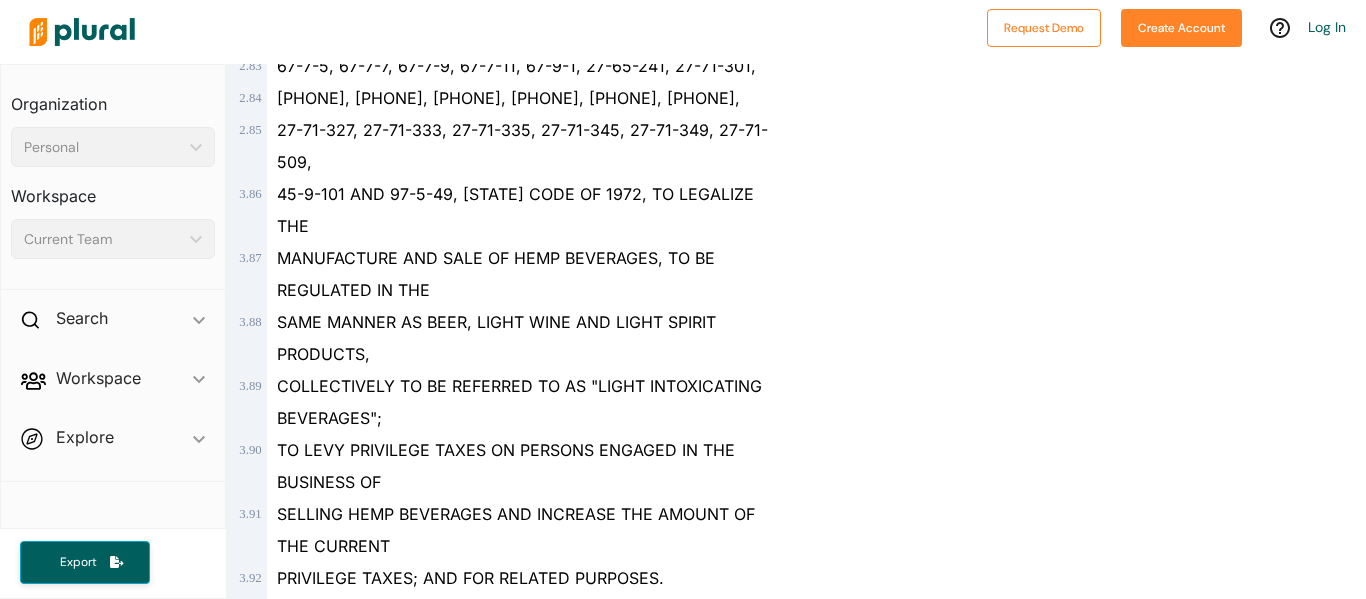 scroll, scrollTop: 5300, scrollLeft: 0, axis: vertical 